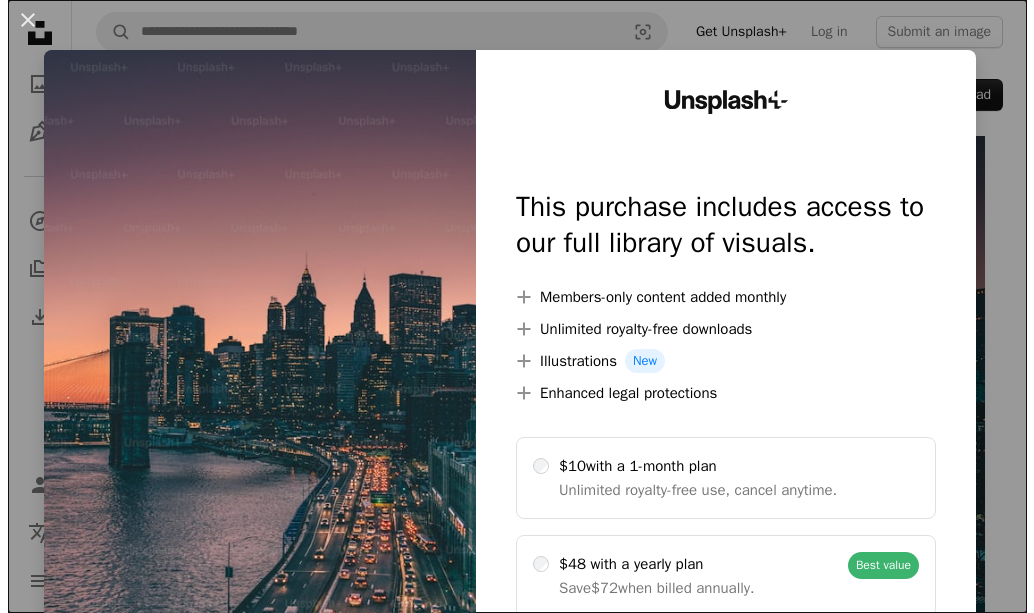 scroll, scrollTop: 0, scrollLeft: 0, axis: both 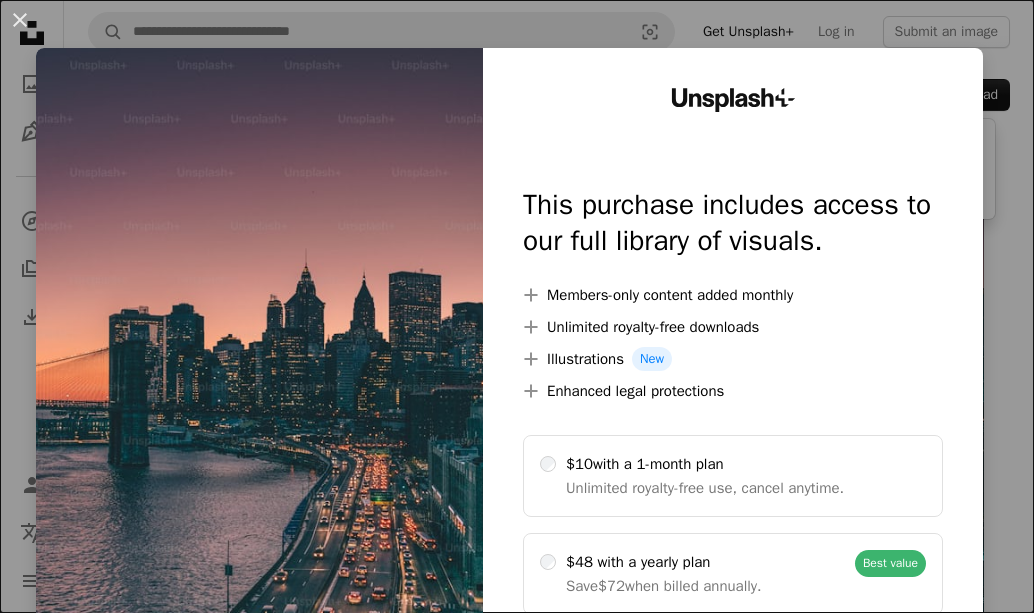 click at bounding box center (259, 405) 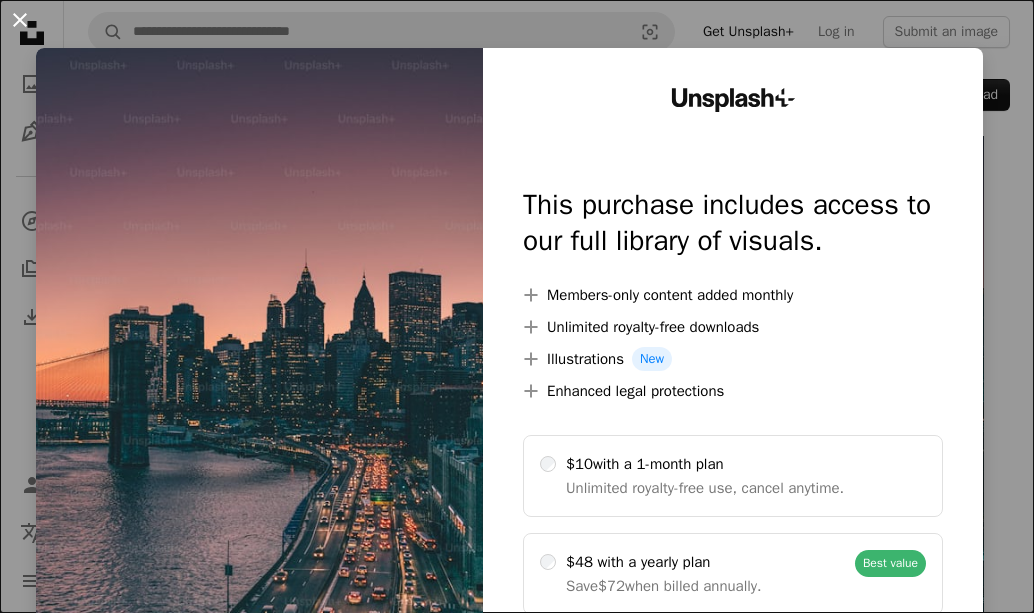 click on "An X shape" at bounding box center [20, 20] 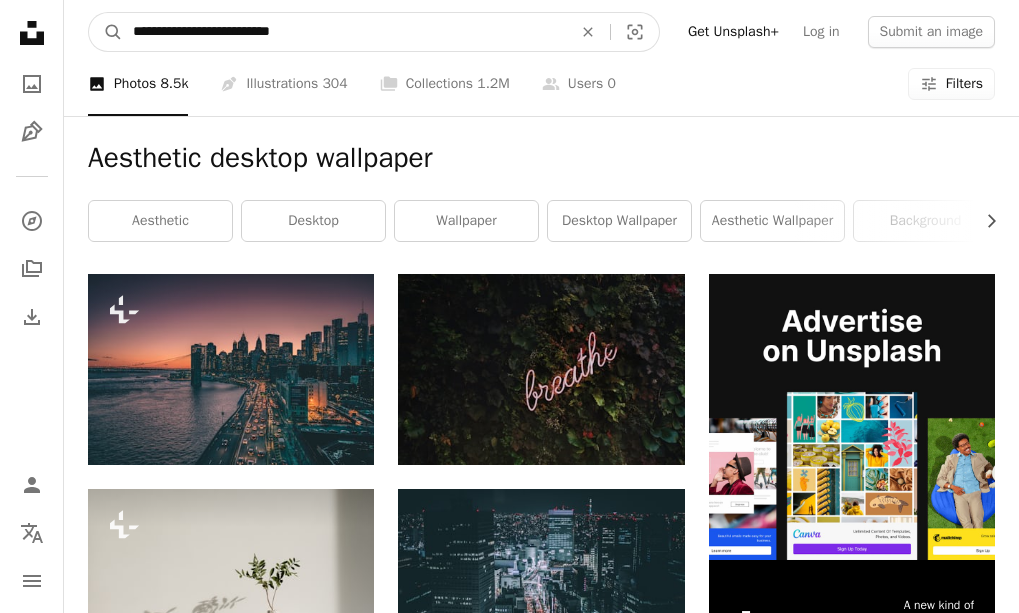 click on "**********" at bounding box center (344, 32) 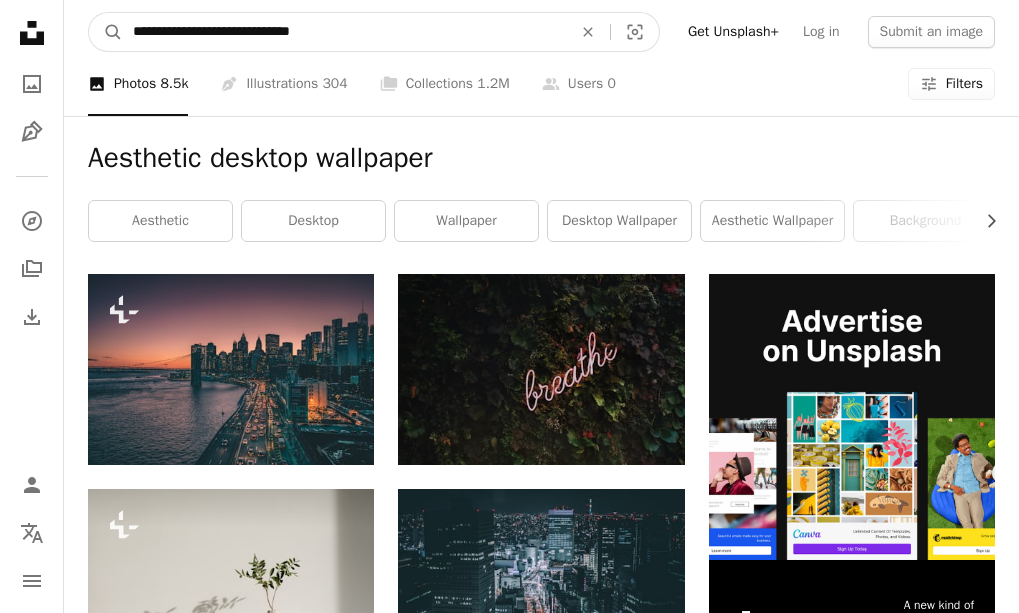 type on "**********" 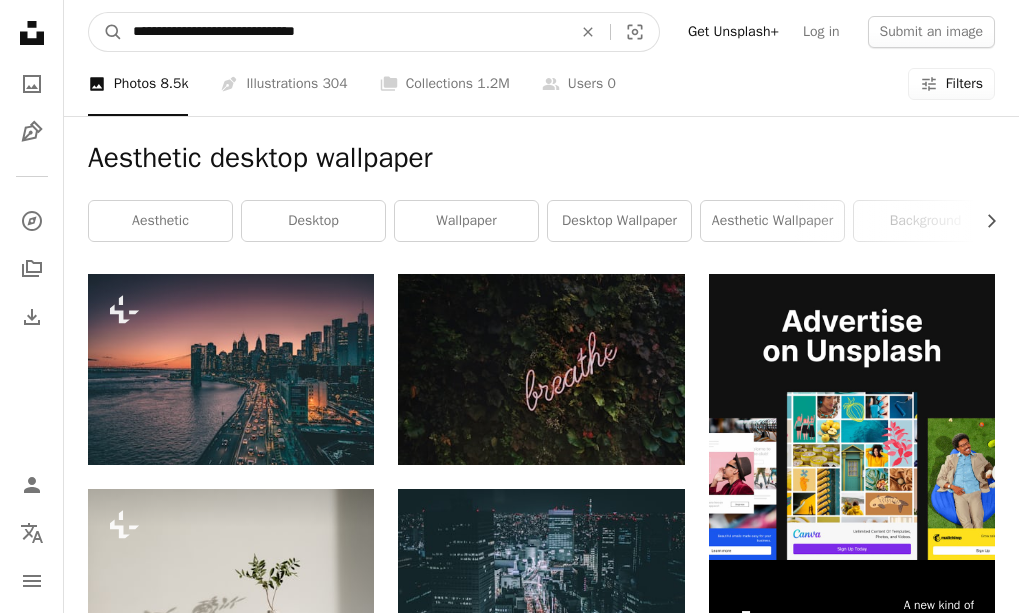 click on "A magnifying glass" at bounding box center (106, 32) 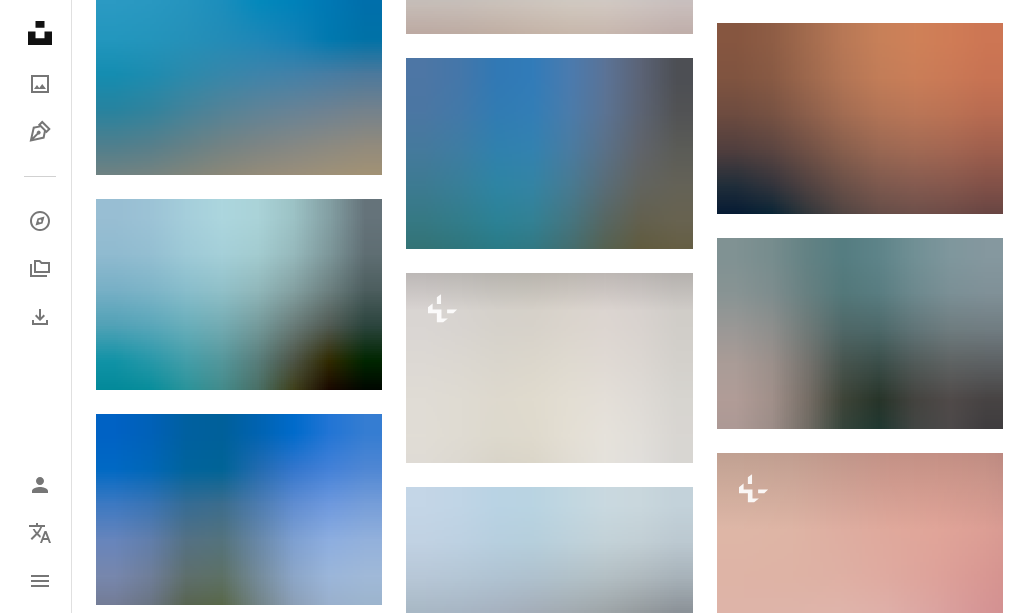 scroll, scrollTop: 1100, scrollLeft: 0, axis: vertical 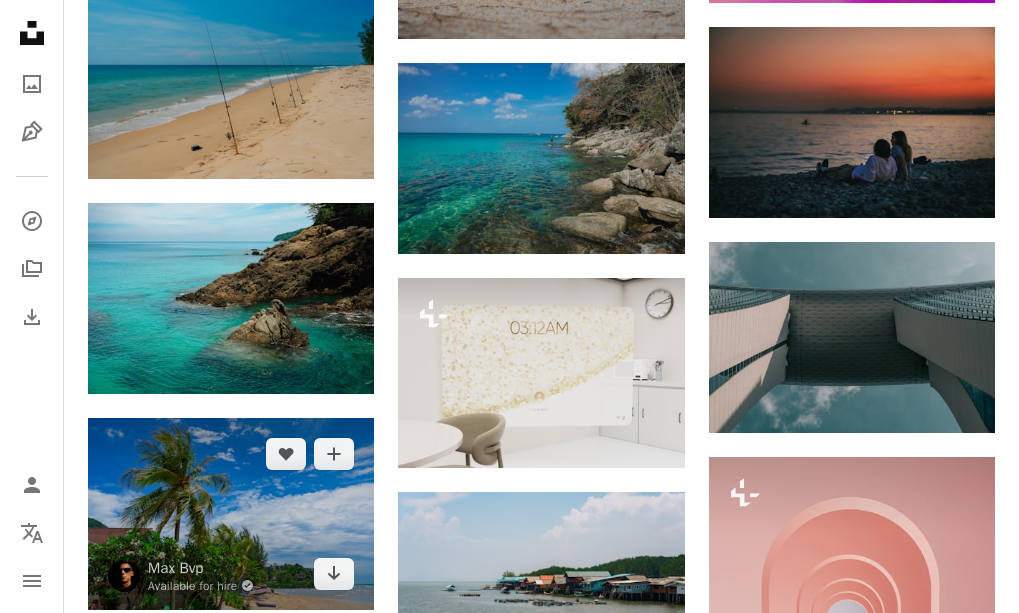 click at bounding box center (231, 513) 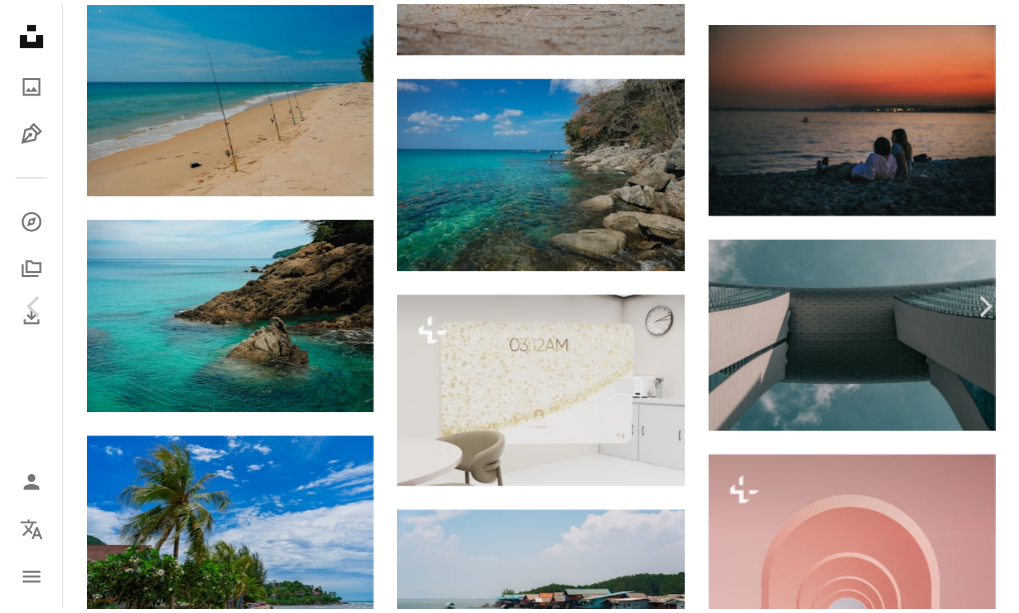 scroll, scrollTop: 0, scrollLeft: 0, axis: both 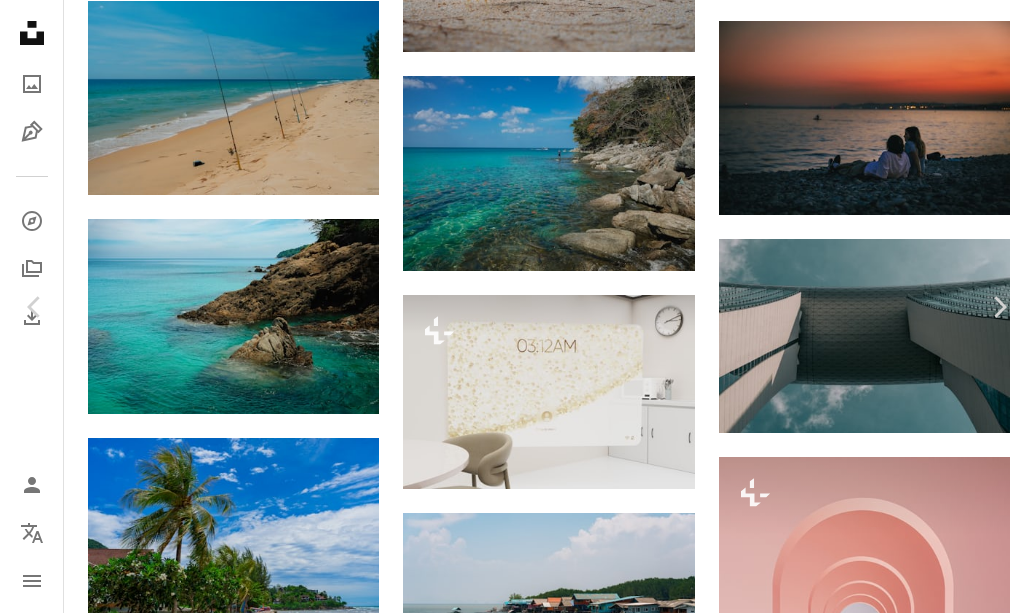 click on "An X shape" at bounding box center [20, 20] 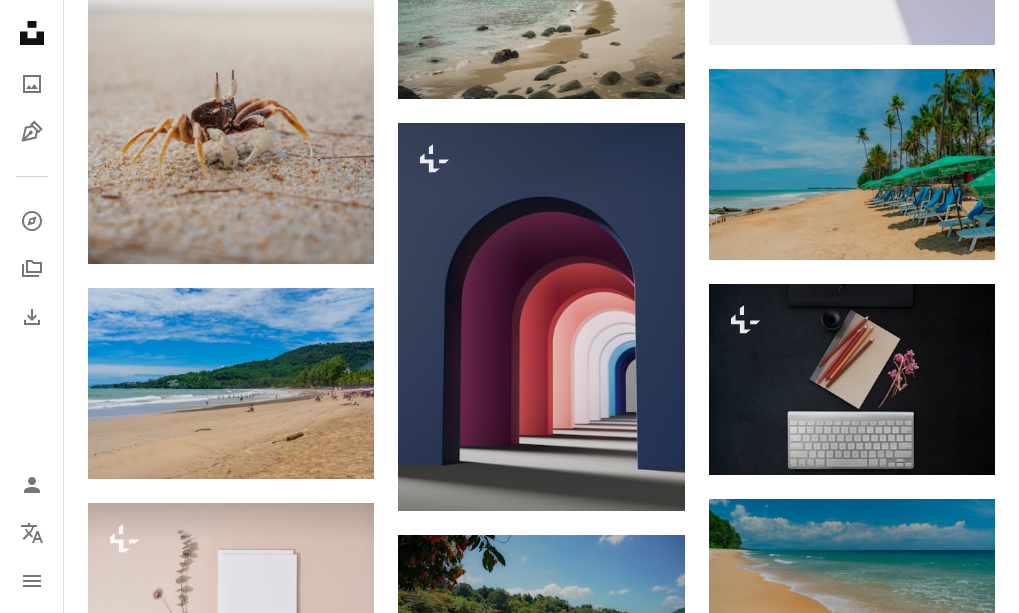 scroll, scrollTop: 1900, scrollLeft: 0, axis: vertical 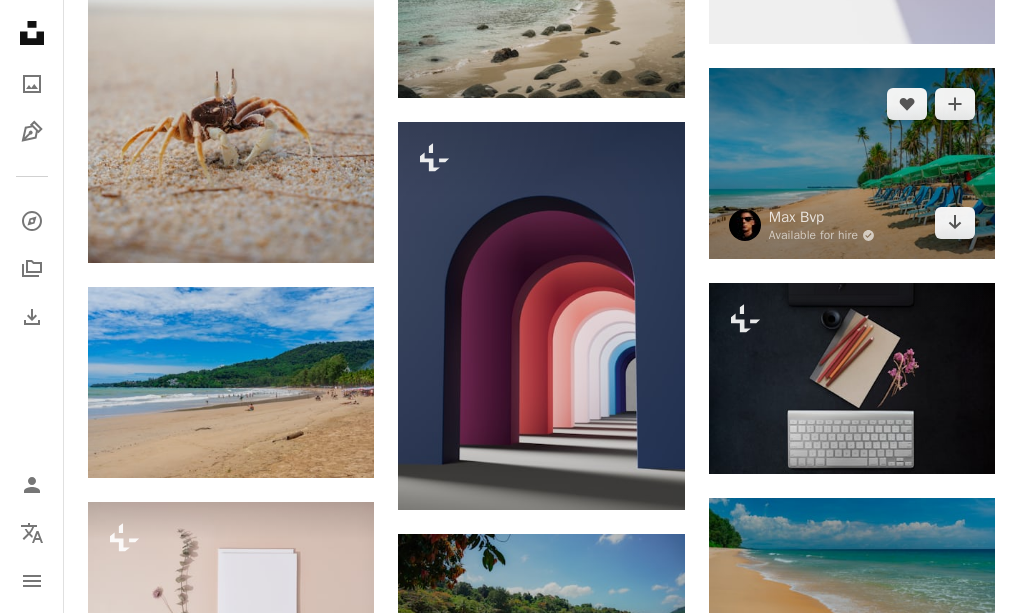 click at bounding box center [852, 163] 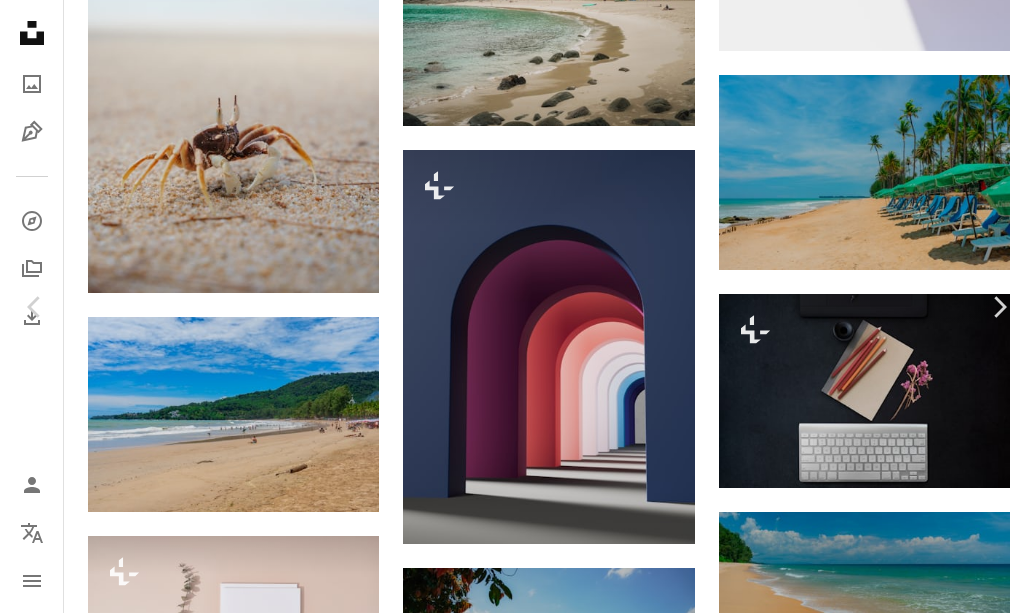 click on "An X shape" at bounding box center (20, 20) 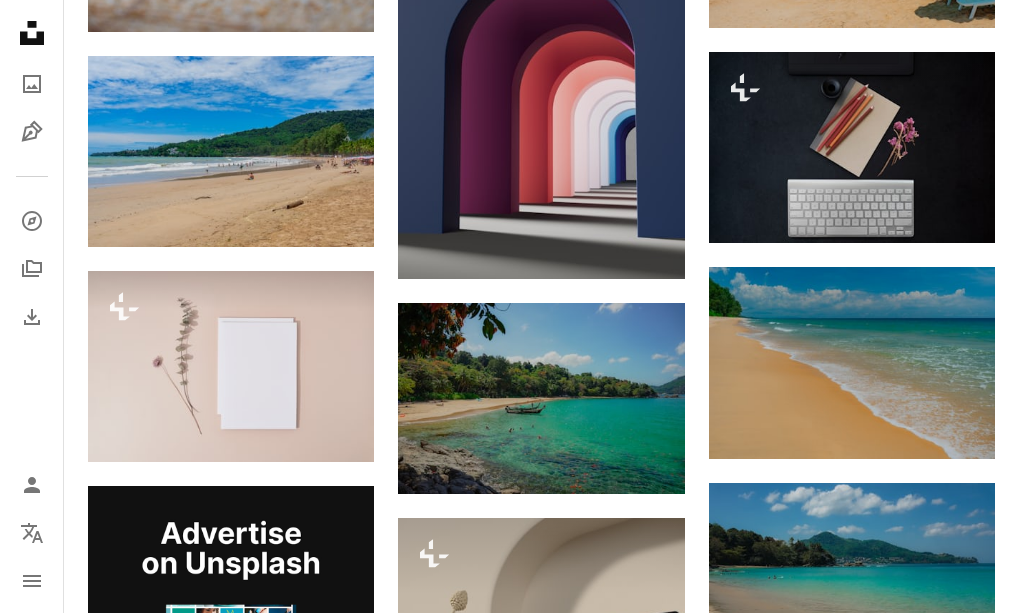scroll, scrollTop: 2100, scrollLeft: 0, axis: vertical 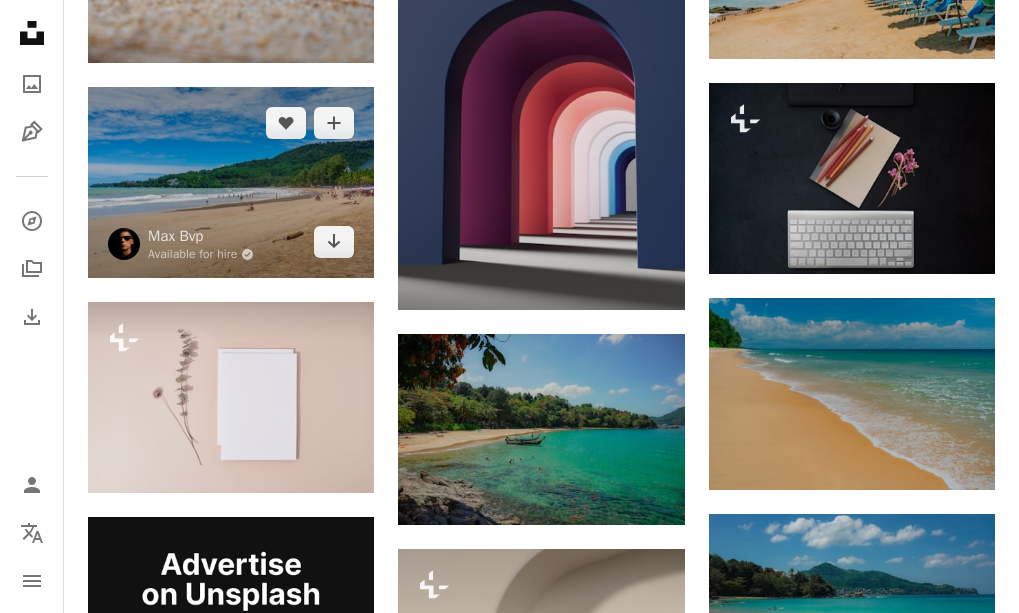 click at bounding box center [231, 182] 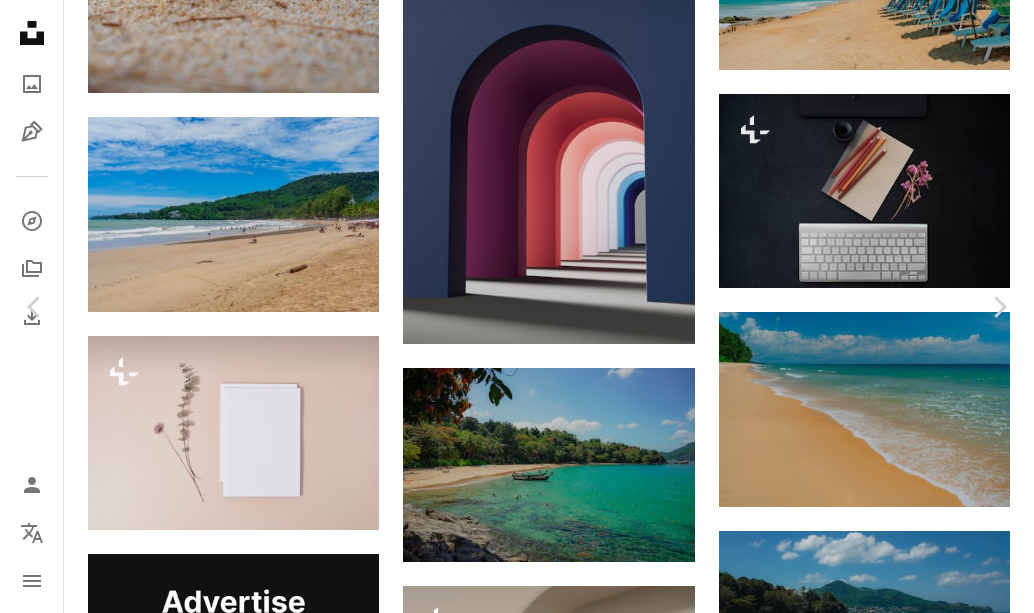 click on "An X shape" at bounding box center [20, 20] 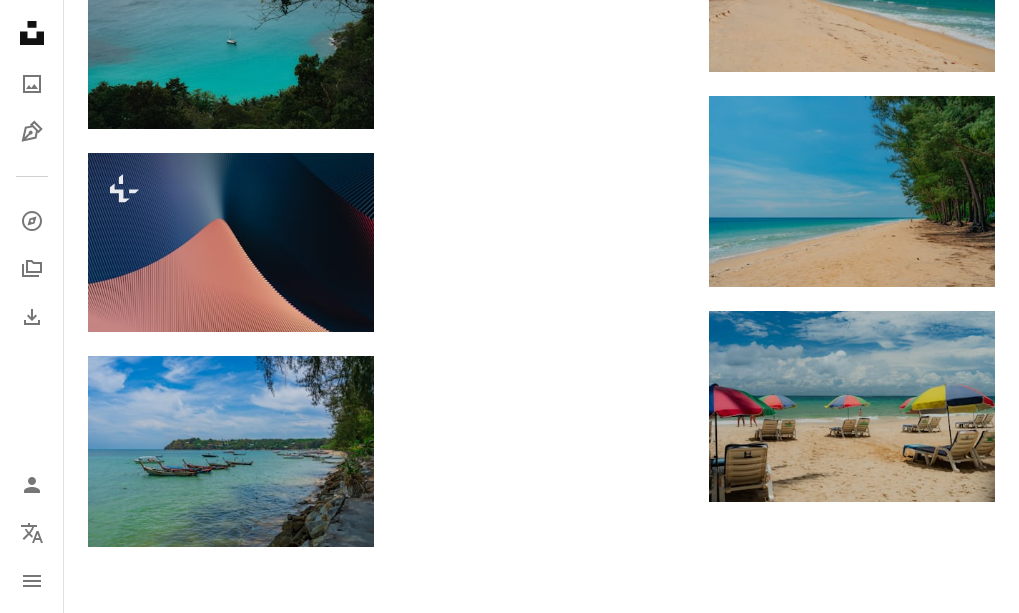 scroll, scrollTop: 3000, scrollLeft: 0, axis: vertical 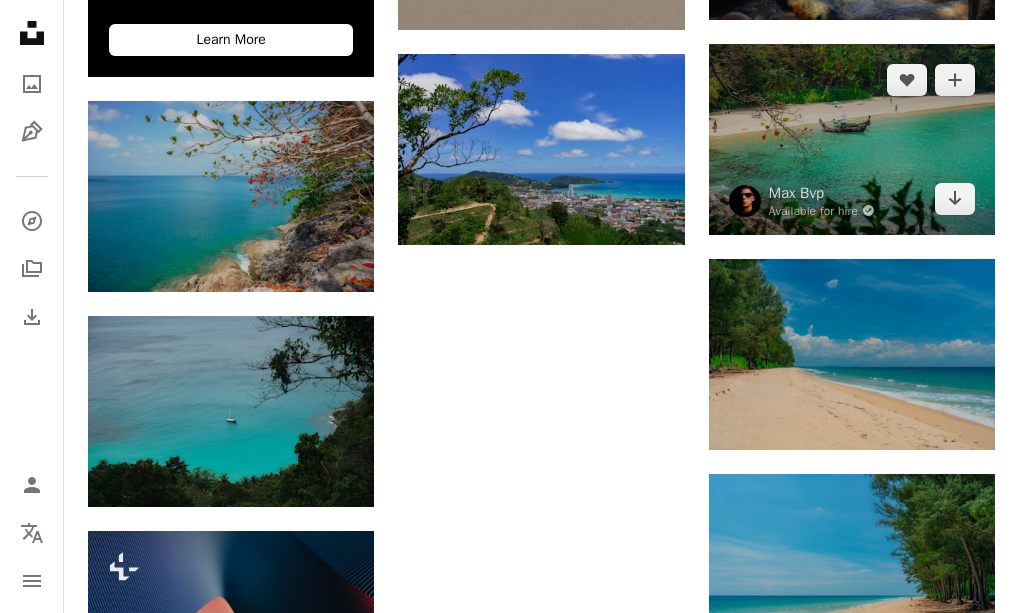 click at bounding box center (745, 201) 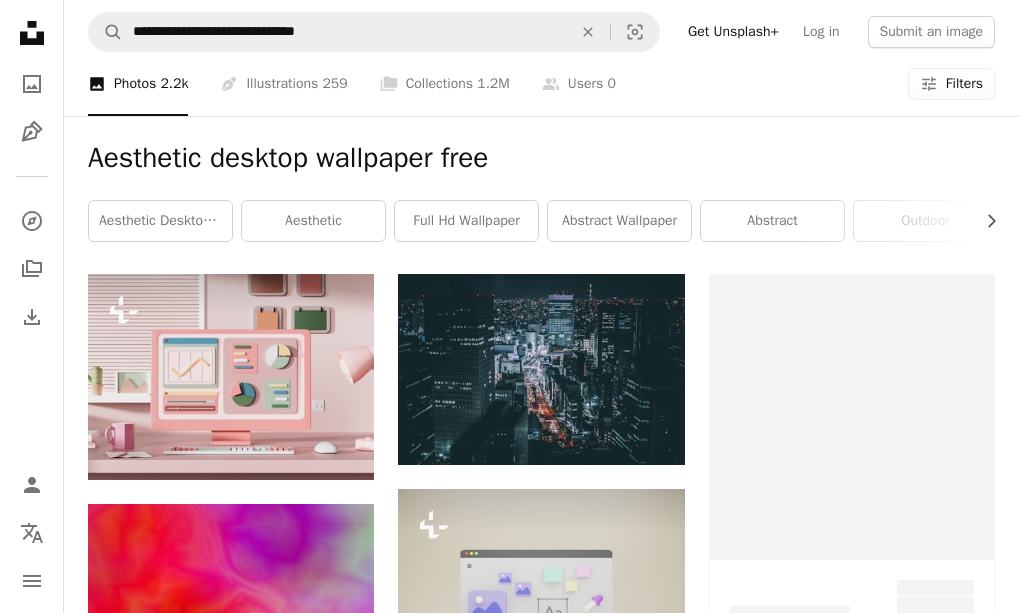 scroll, scrollTop: 3000, scrollLeft: 0, axis: vertical 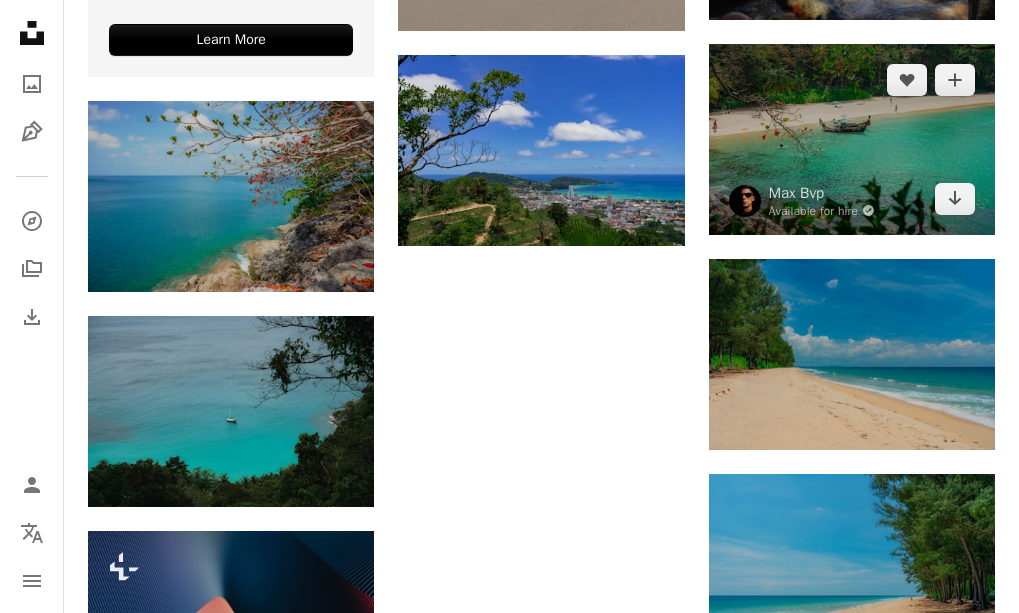click at bounding box center [852, 139] 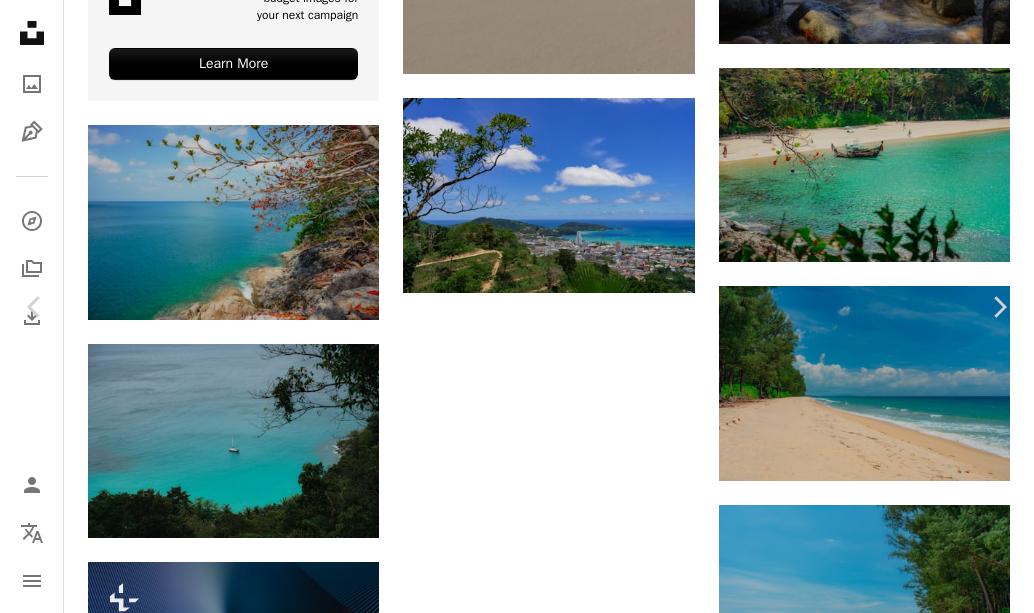 click on "Download free" at bounding box center [835, 1805] 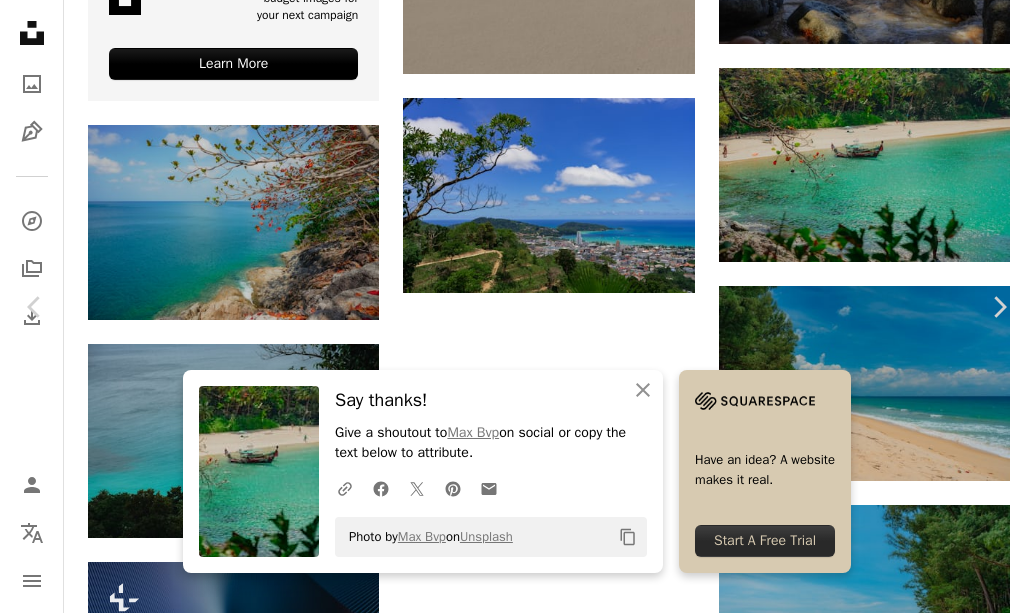 click on "An X shape" at bounding box center [20, 20] 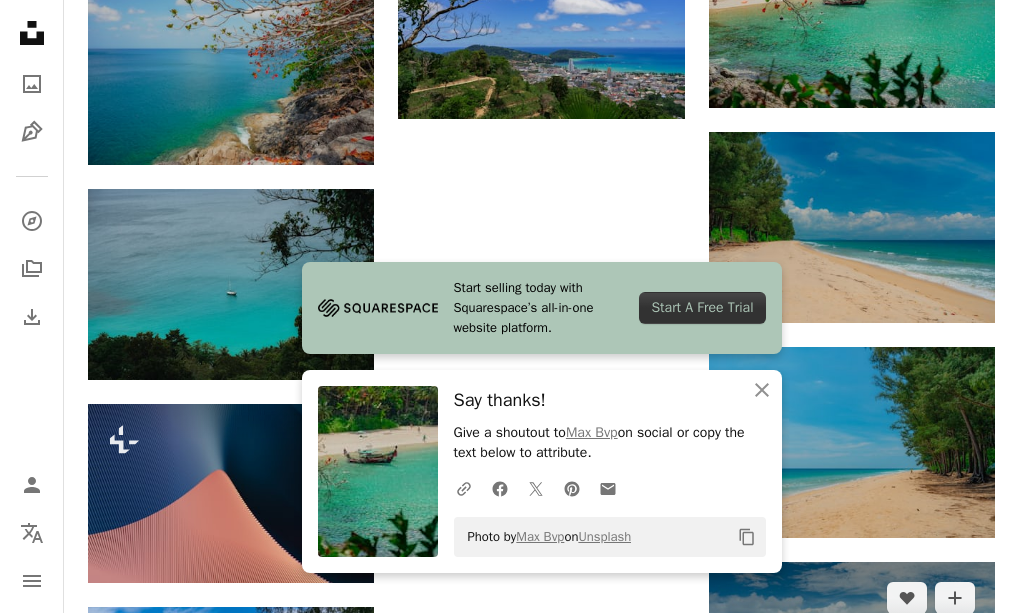 scroll, scrollTop: 3500, scrollLeft: 0, axis: vertical 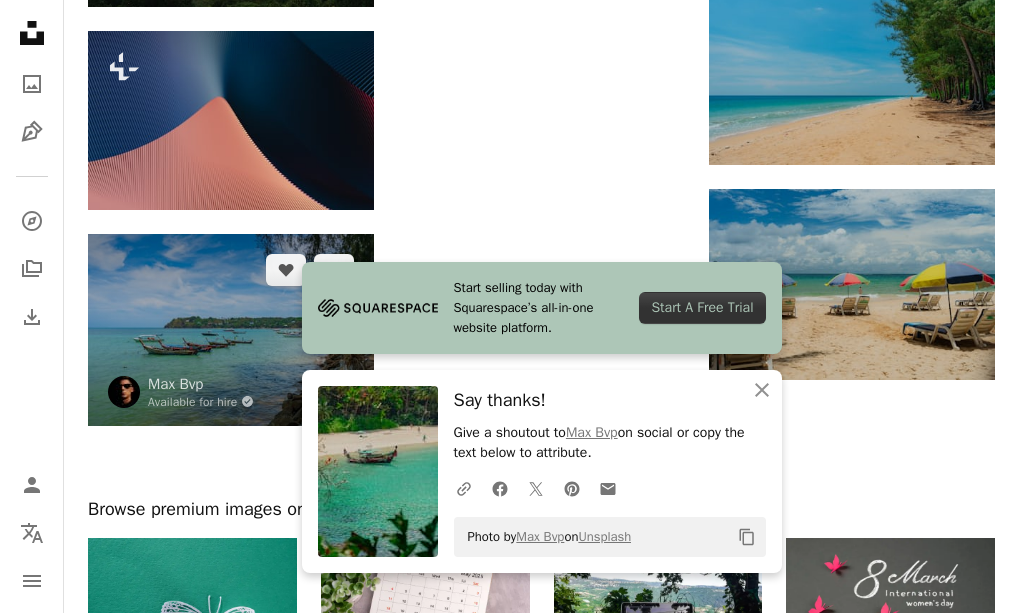 click at bounding box center [231, 329] 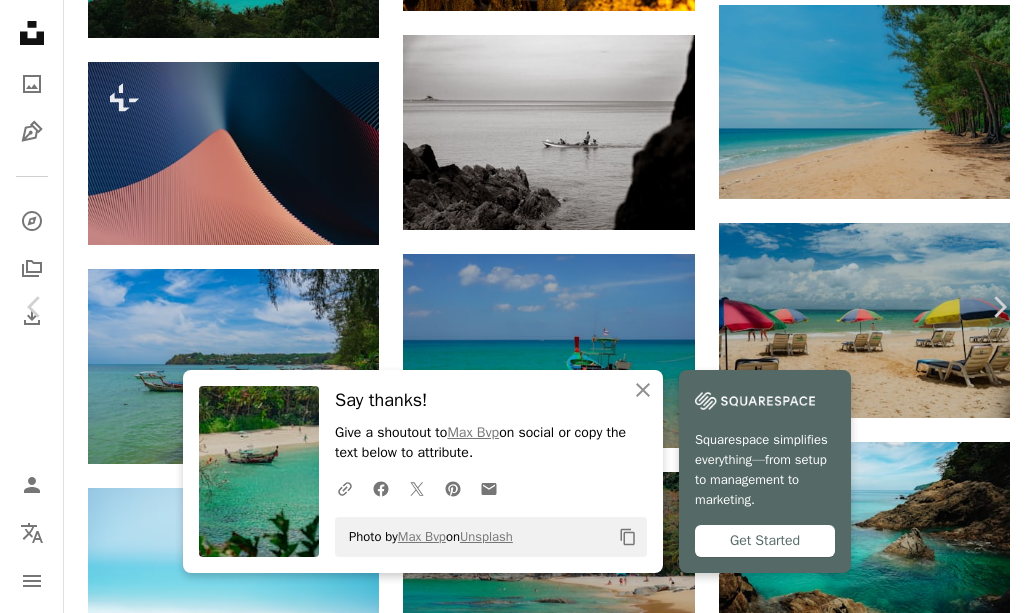 click on "Download free" at bounding box center [835, 3556] 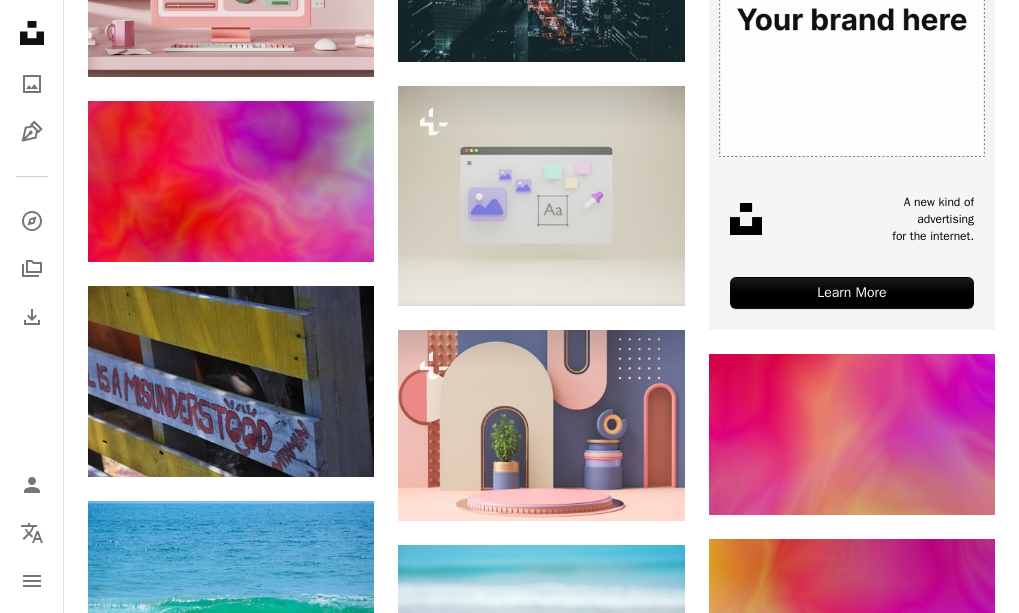 scroll, scrollTop: 0, scrollLeft: 0, axis: both 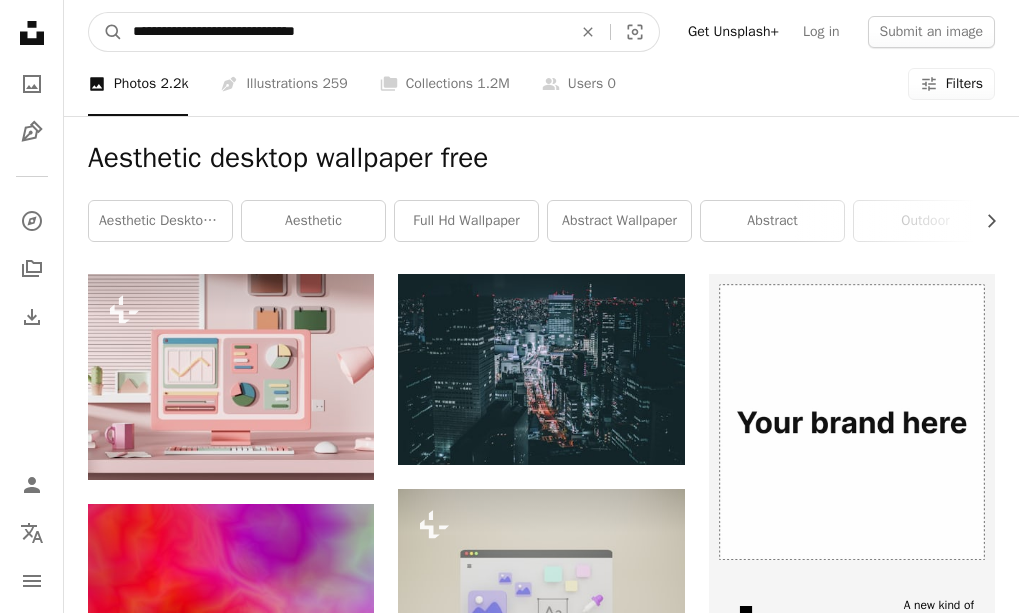 click on "**********" at bounding box center [344, 32] 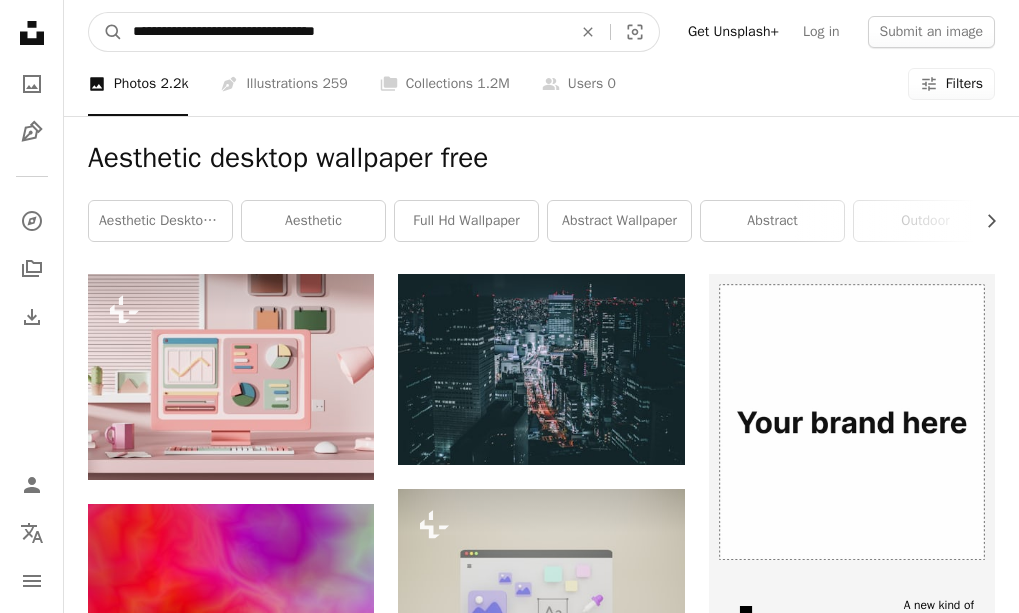 type on "**********" 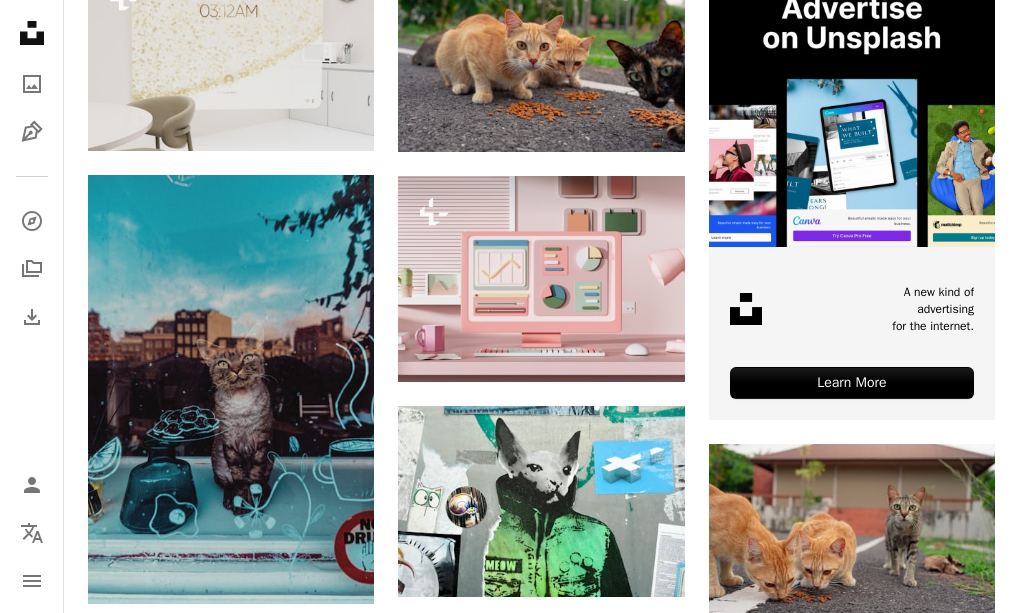 scroll, scrollTop: 0, scrollLeft: 0, axis: both 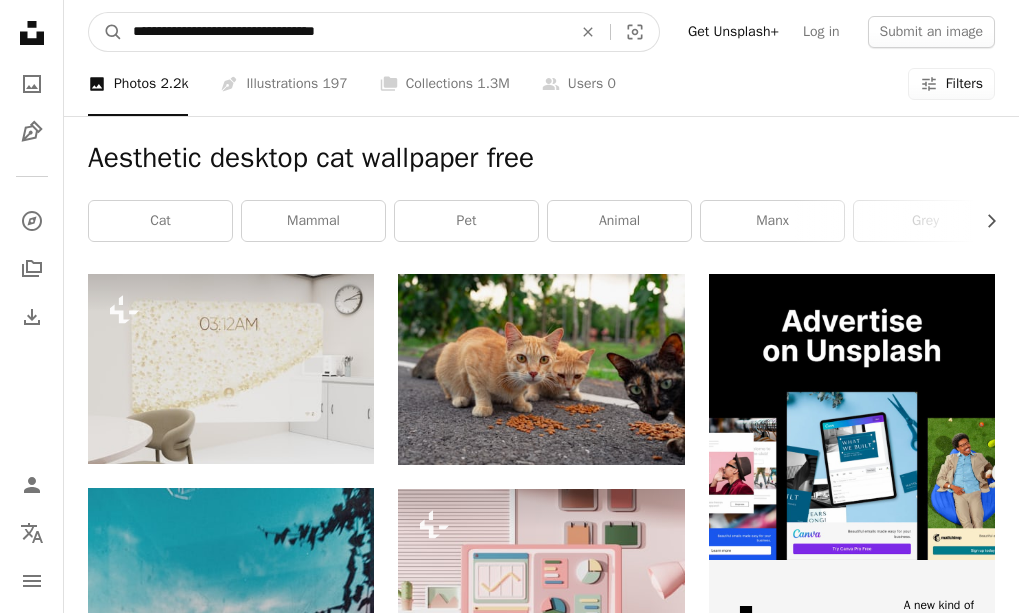 drag, startPoint x: 178, startPoint y: 30, endPoint x: 165, endPoint y: 30, distance: 13 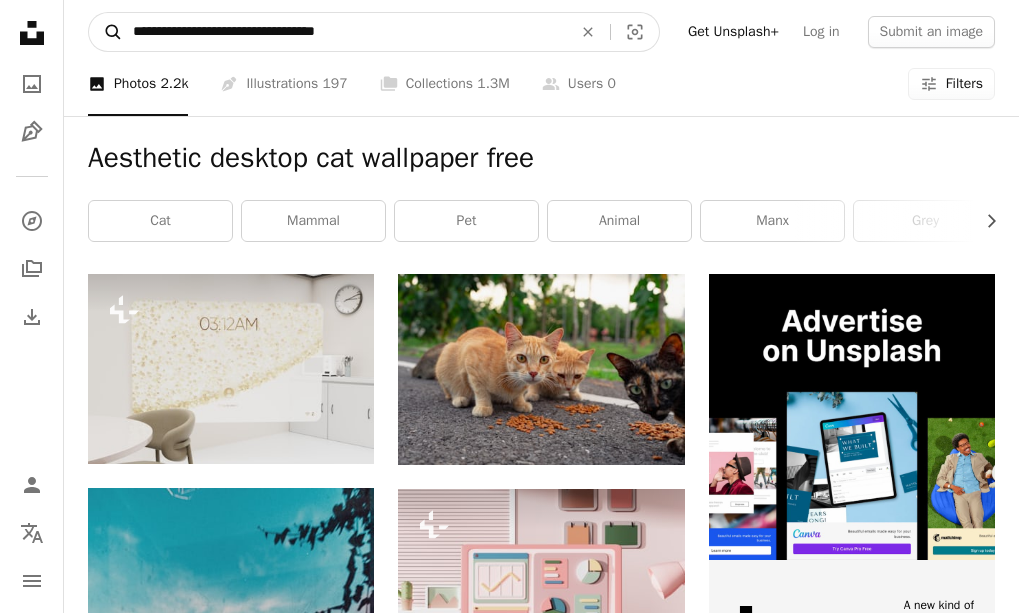 drag, startPoint x: 188, startPoint y: 31, endPoint x: 121, endPoint y: 39, distance: 67.47592 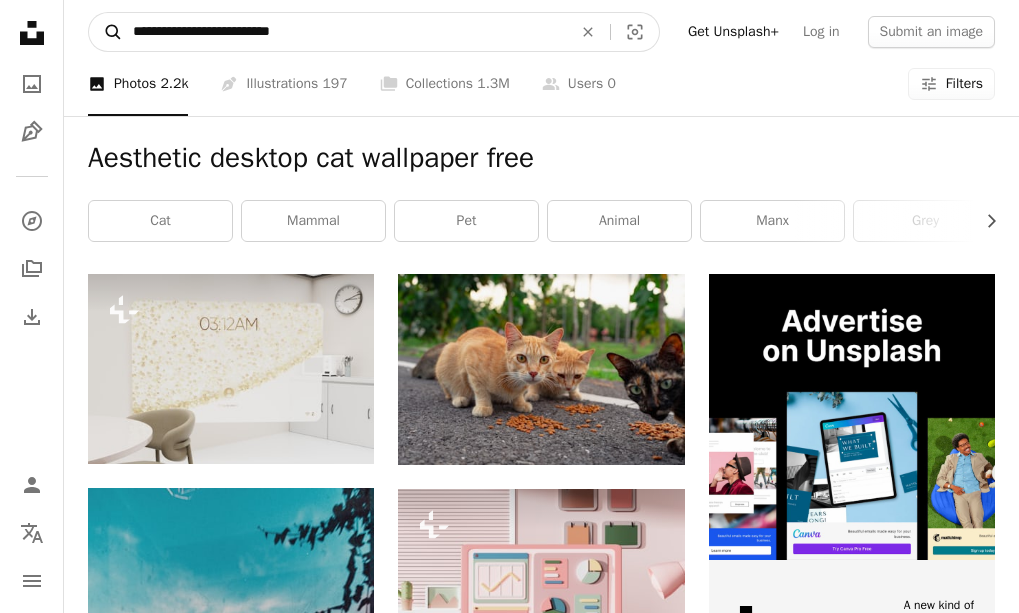 type on "**********" 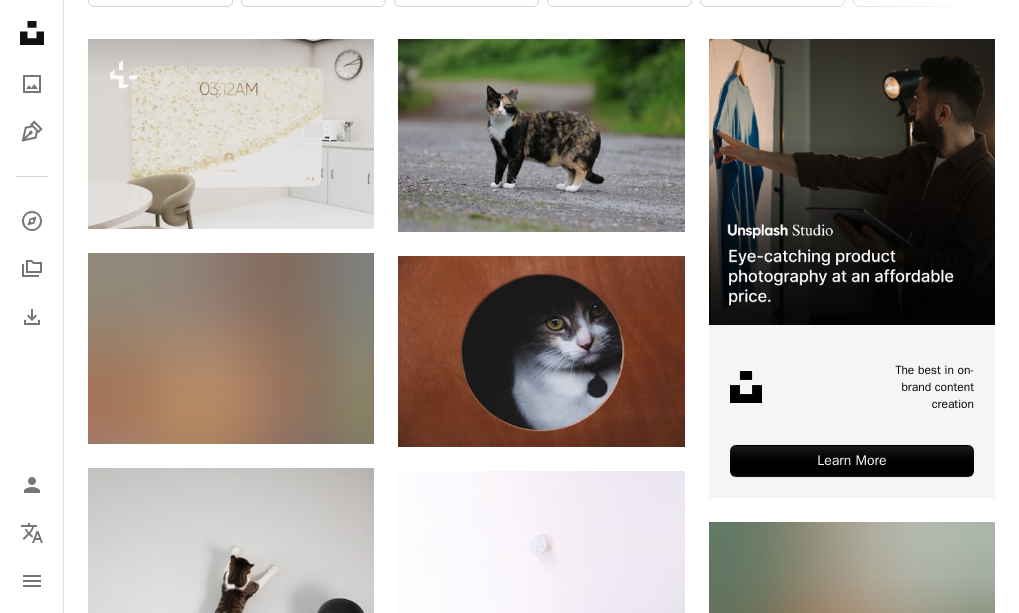 scroll, scrollTop: 0, scrollLeft: 0, axis: both 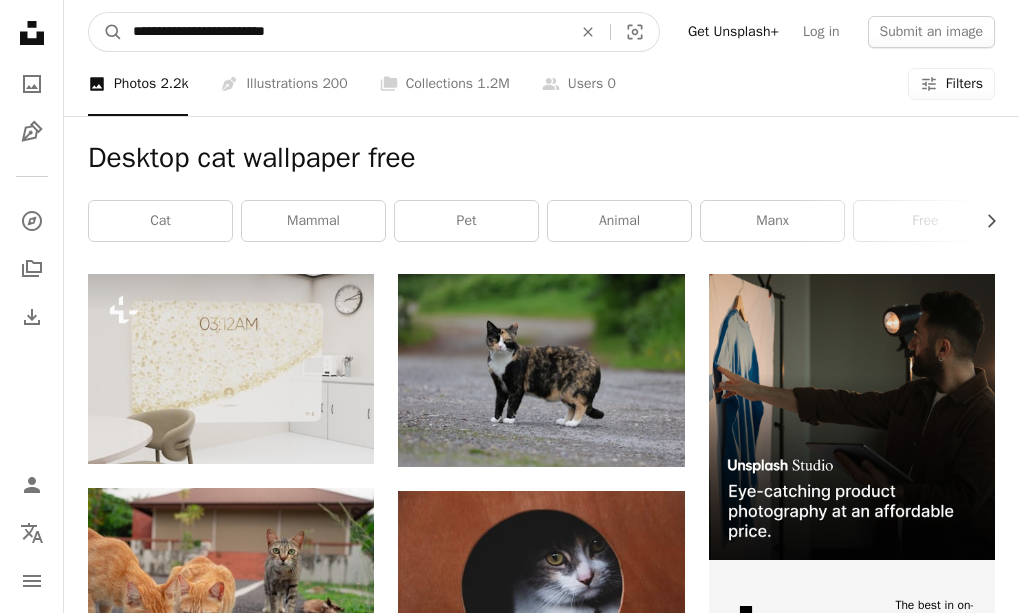 drag, startPoint x: 205, startPoint y: 27, endPoint x: 186, endPoint y: 35, distance: 20.615528 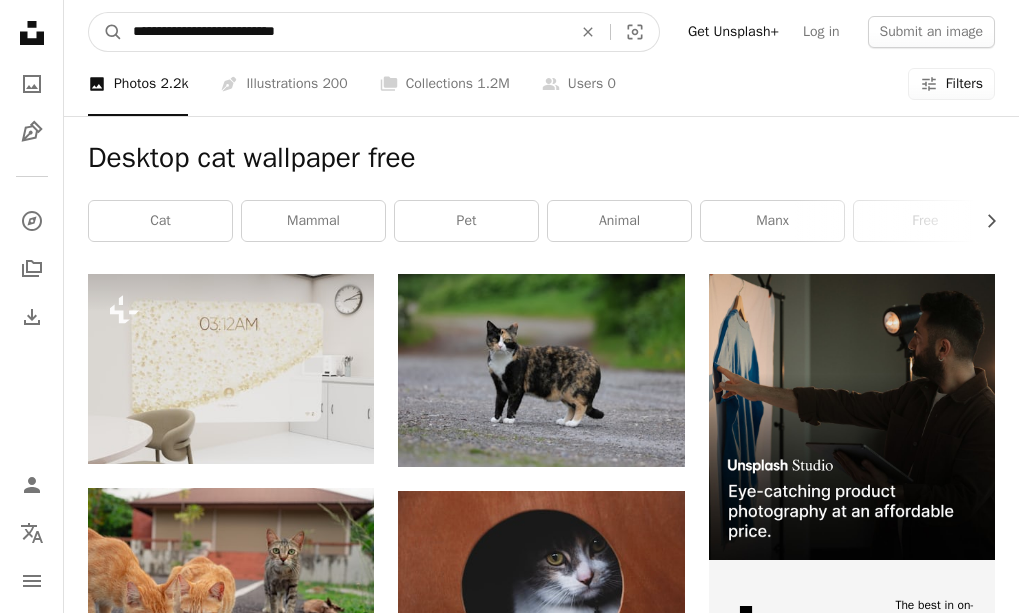type on "**********" 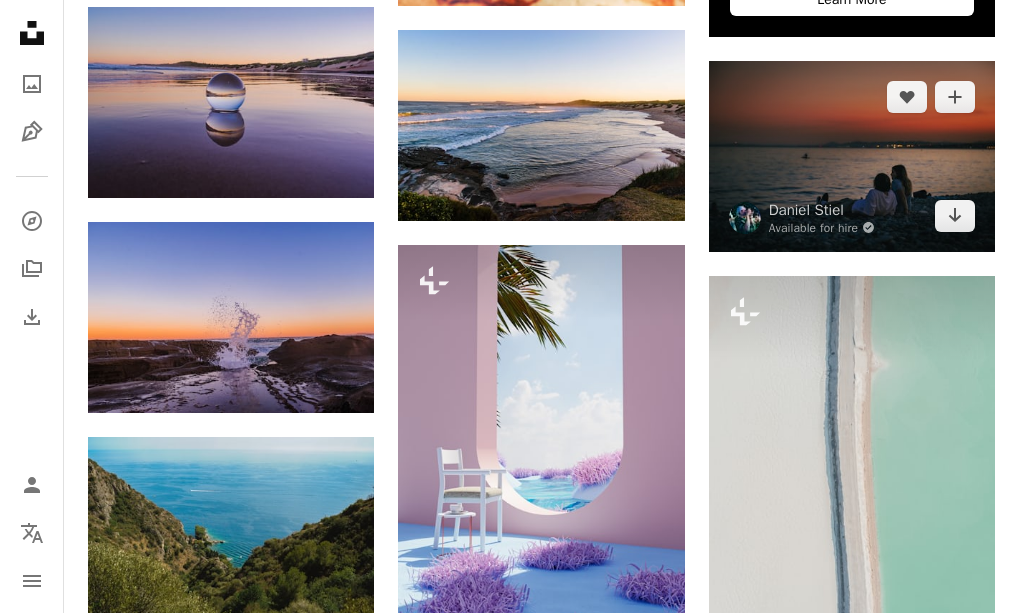 scroll, scrollTop: 600, scrollLeft: 0, axis: vertical 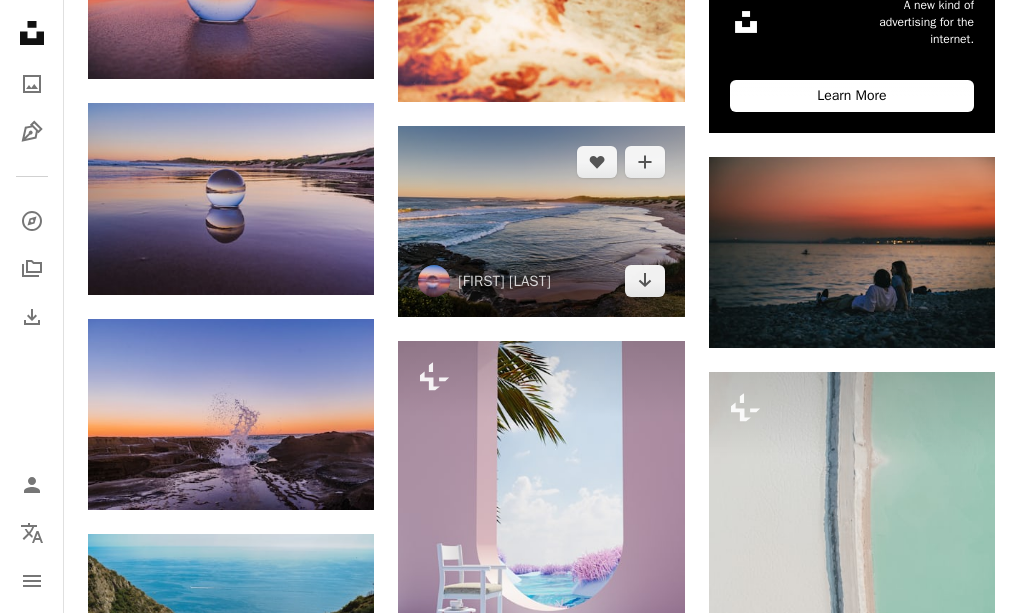click at bounding box center [541, 221] 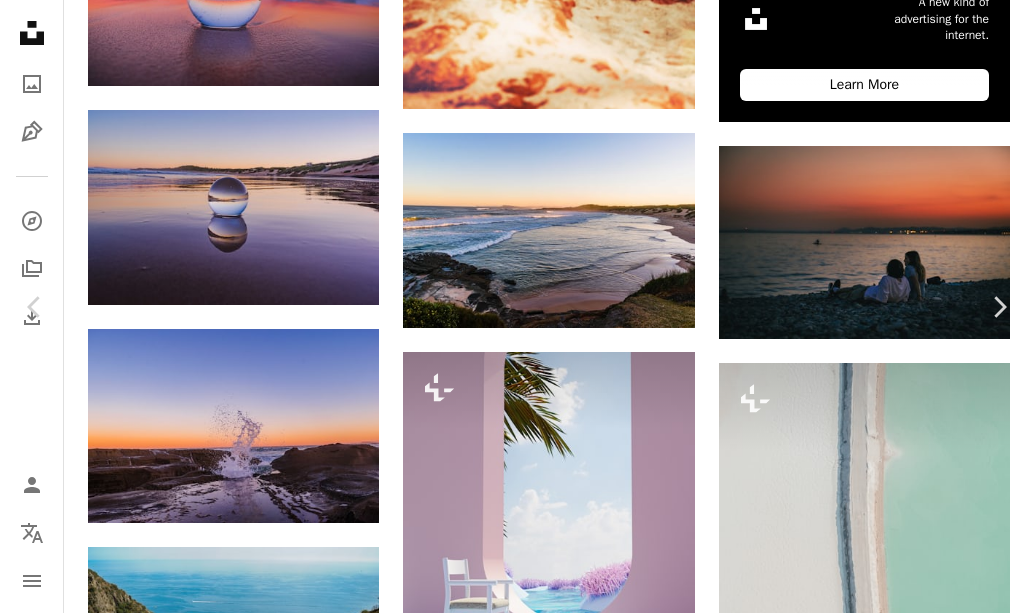drag, startPoint x: 819, startPoint y: 28, endPoint x: 828, endPoint y: 42, distance: 16.643316 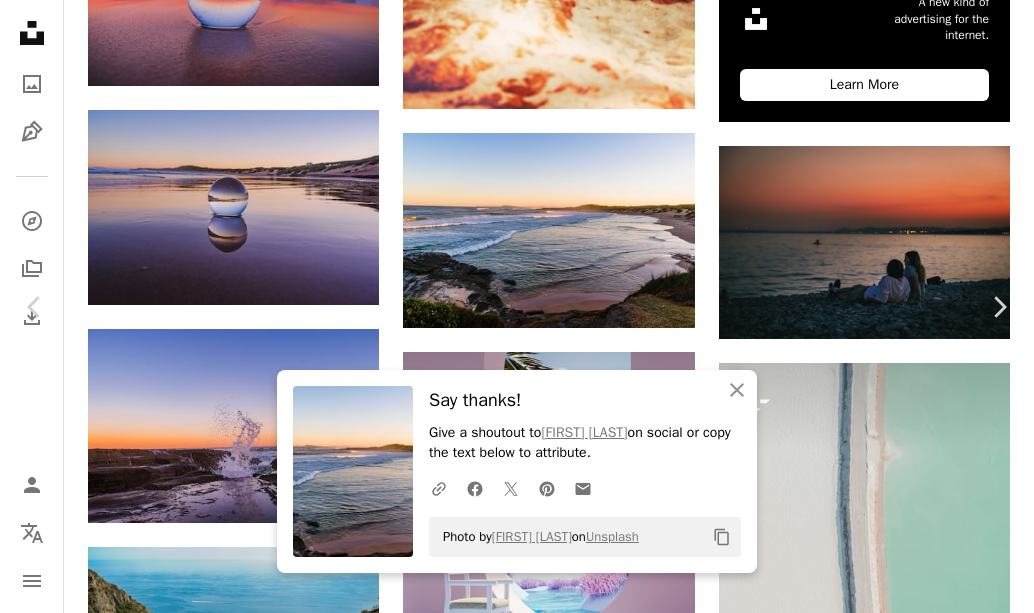 click on "An X shape" at bounding box center (20, 20) 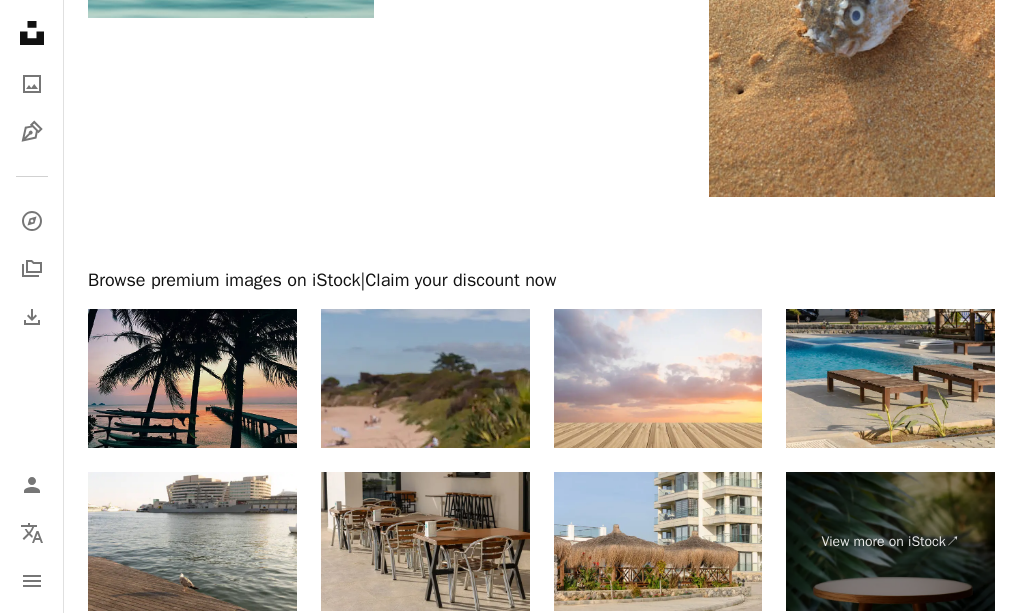 scroll, scrollTop: 2700, scrollLeft: 0, axis: vertical 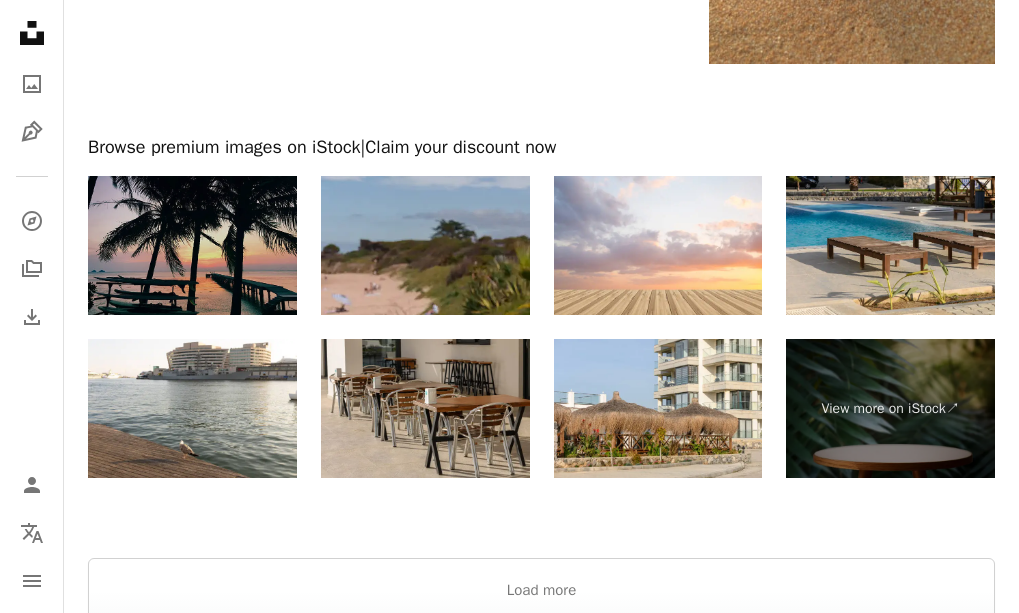 click at bounding box center [192, 245] 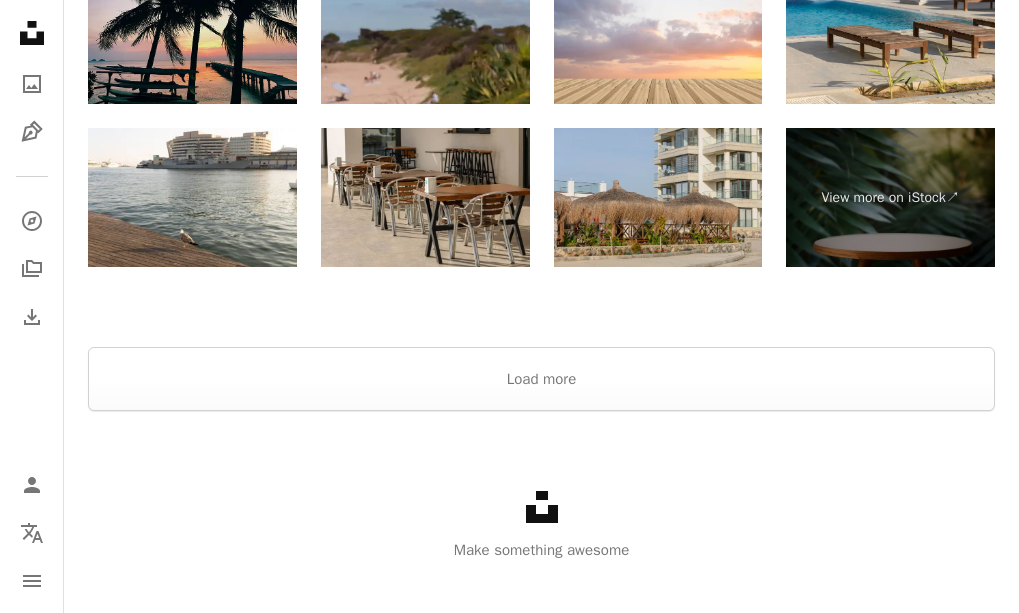 scroll, scrollTop: 2923, scrollLeft: 0, axis: vertical 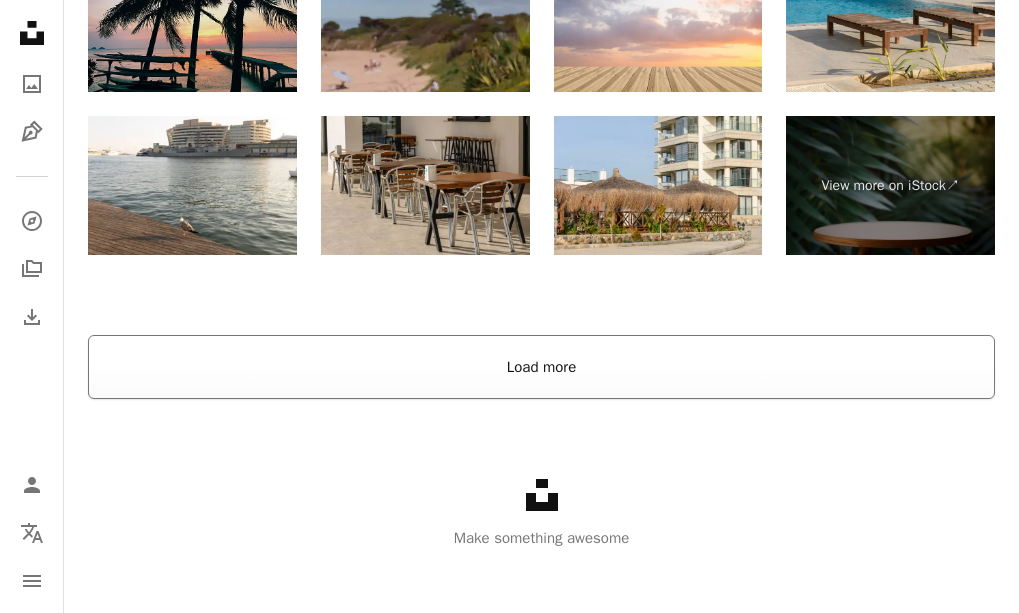 click on "Load more" at bounding box center (541, 367) 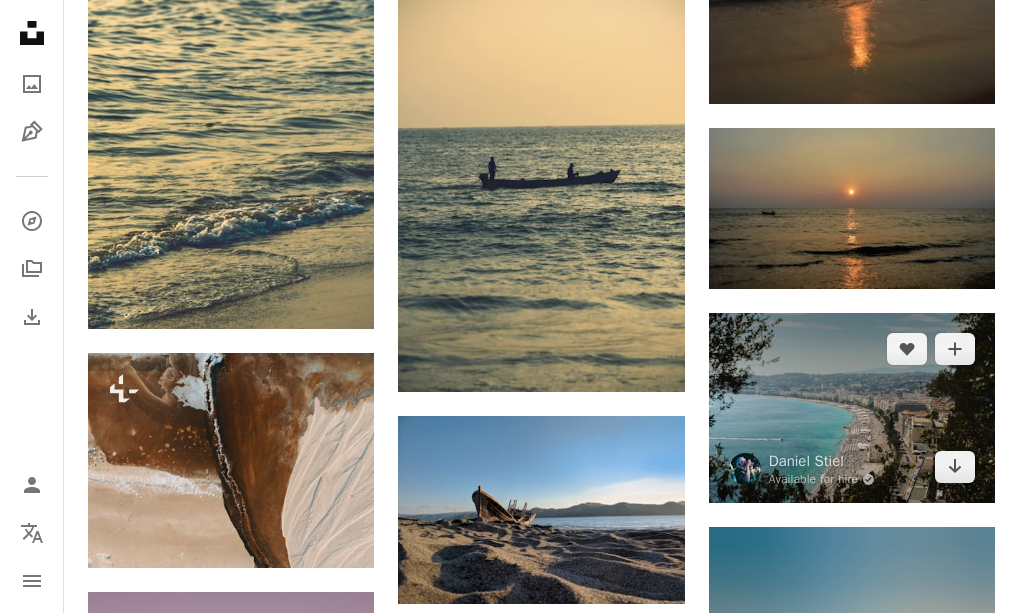 scroll, scrollTop: 4123, scrollLeft: 0, axis: vertical 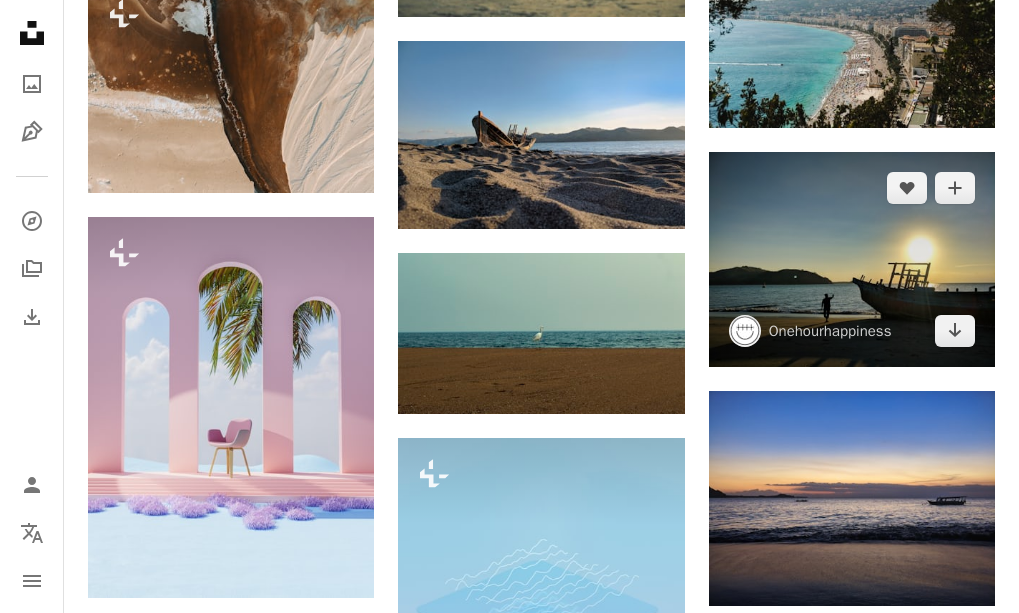click at bounding box center (745, 331) 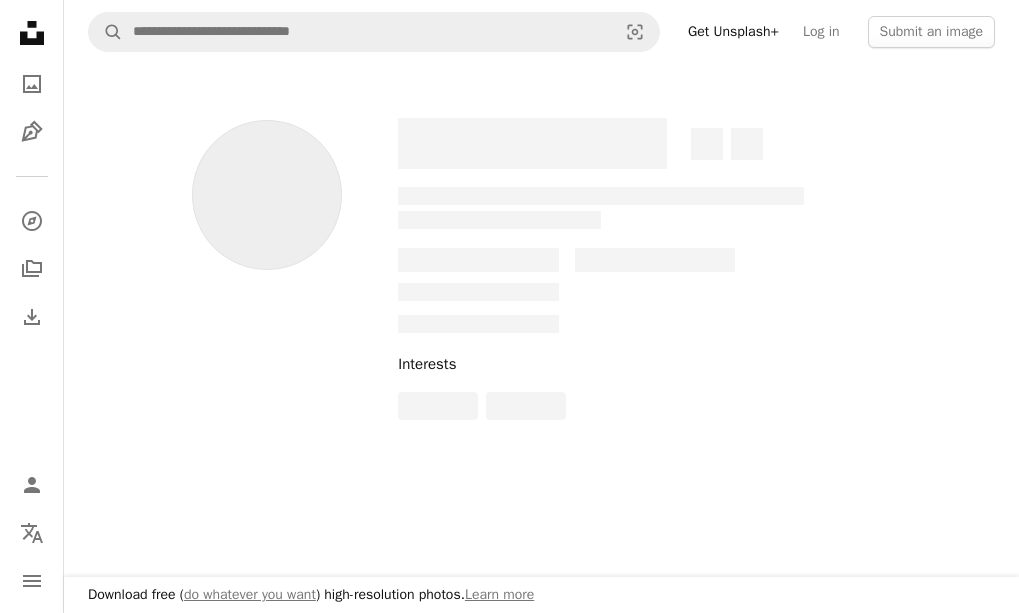 scroll, scrollTop: 0, scrollLeft: 0, axis: both 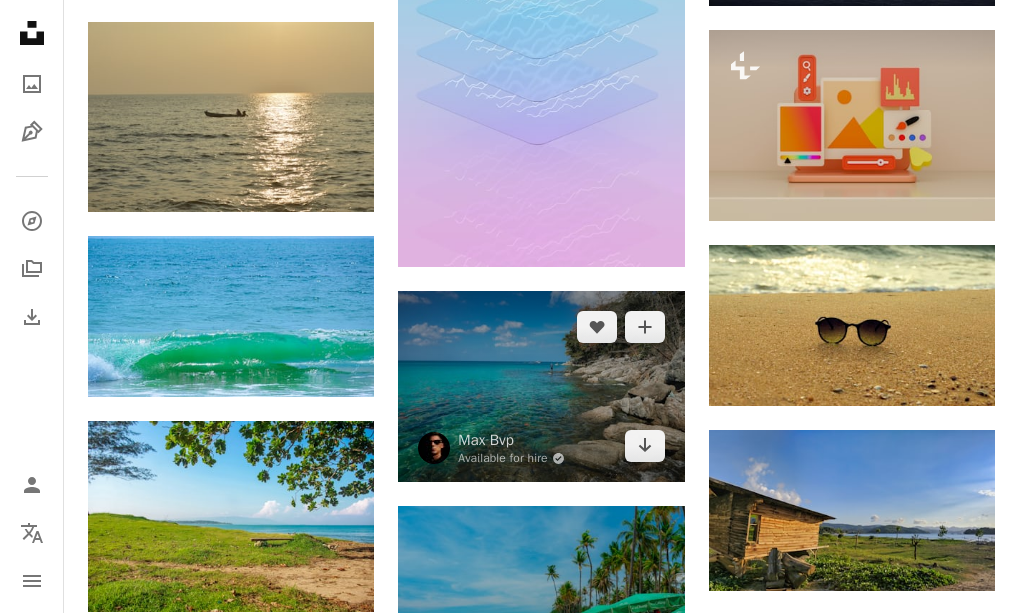 click at bounding box center (541, 386) 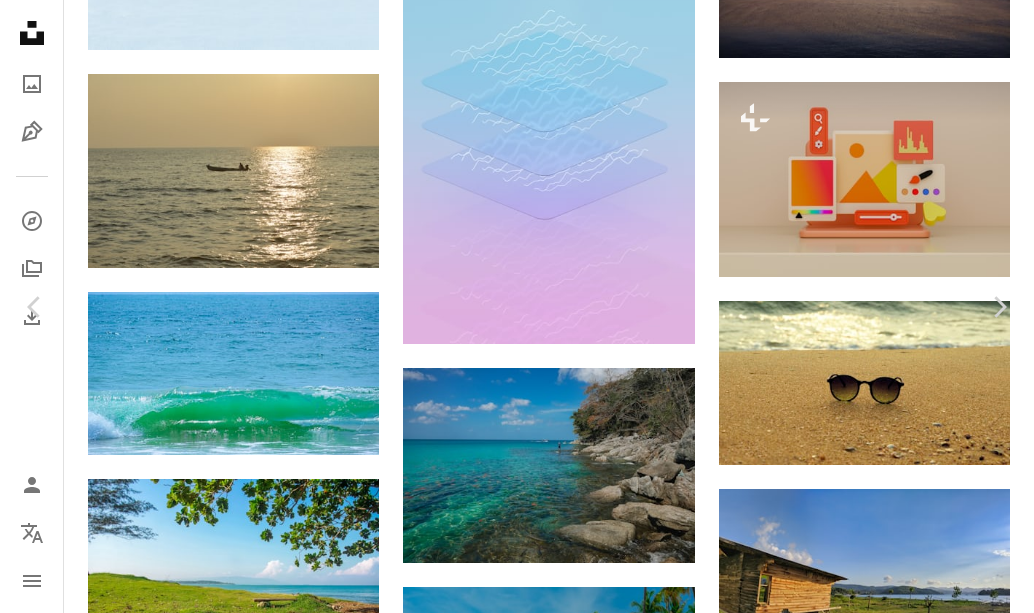 click on "Download free" at bounding box center (835, 3105) 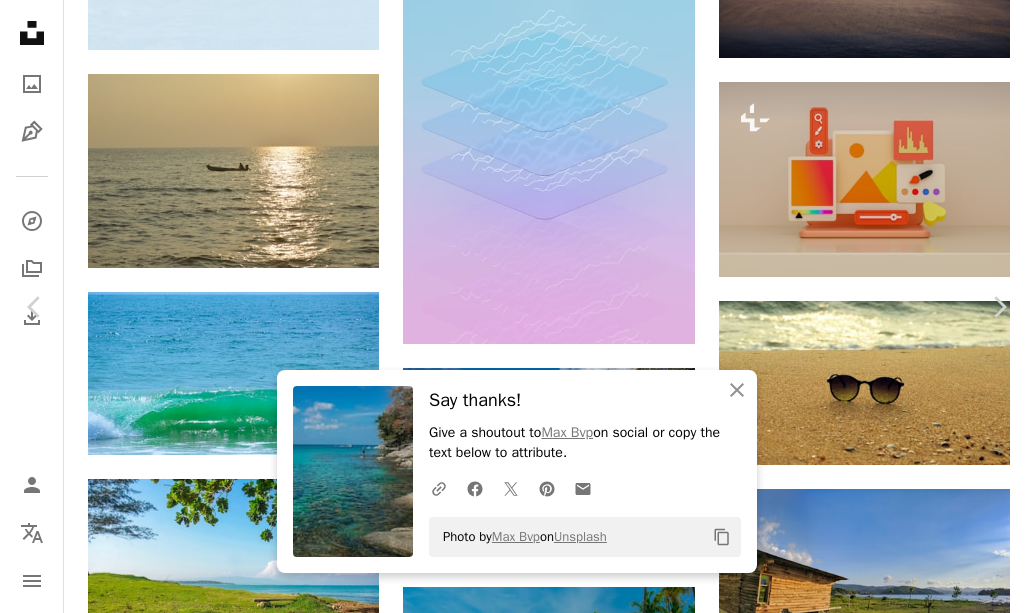 click on "An X shape" at bounding box center [20, 20] 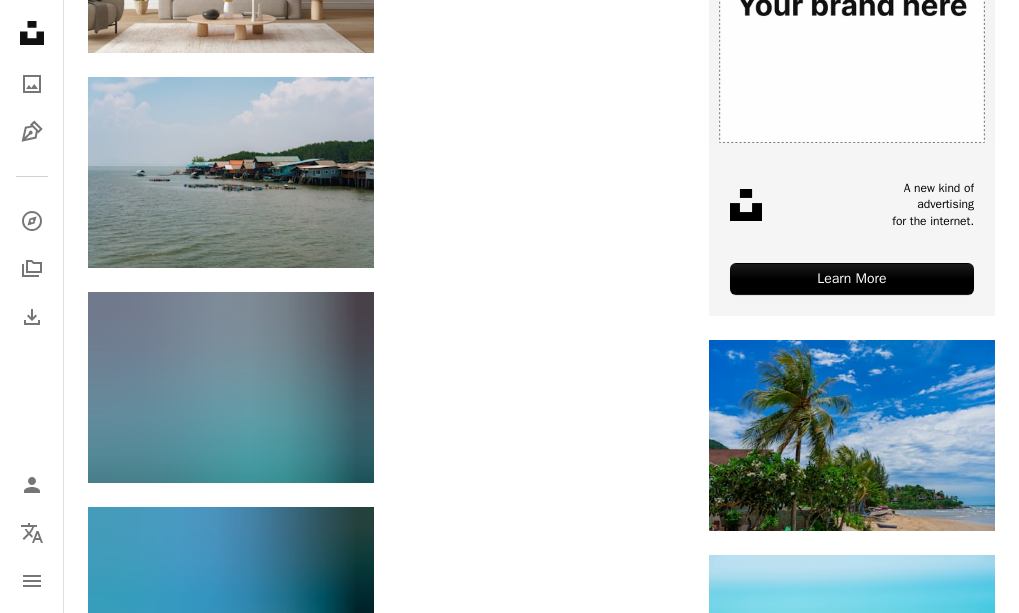scroll, scrollTop: 6123, scrollLeft: 0, axis: vertical 